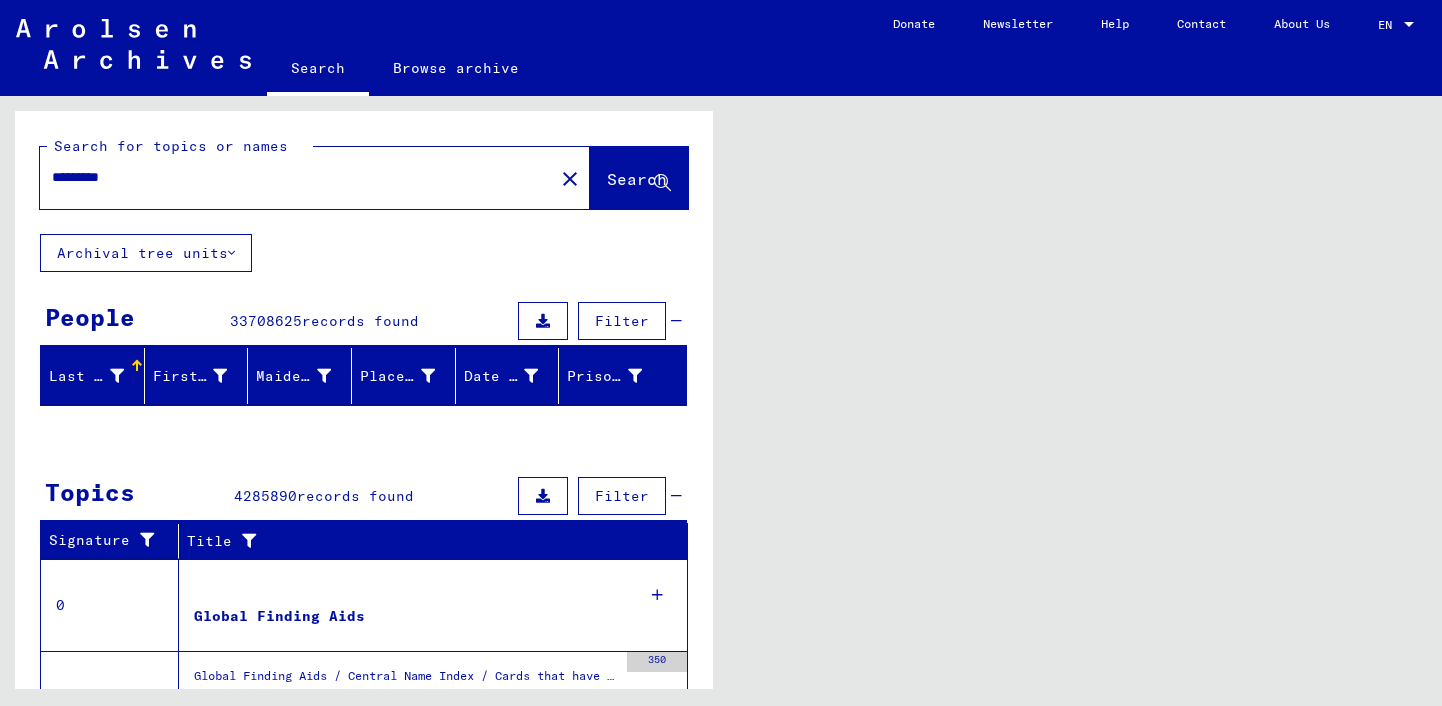scroll, scrollTop: 0, scrollLeft: 0, axis: both 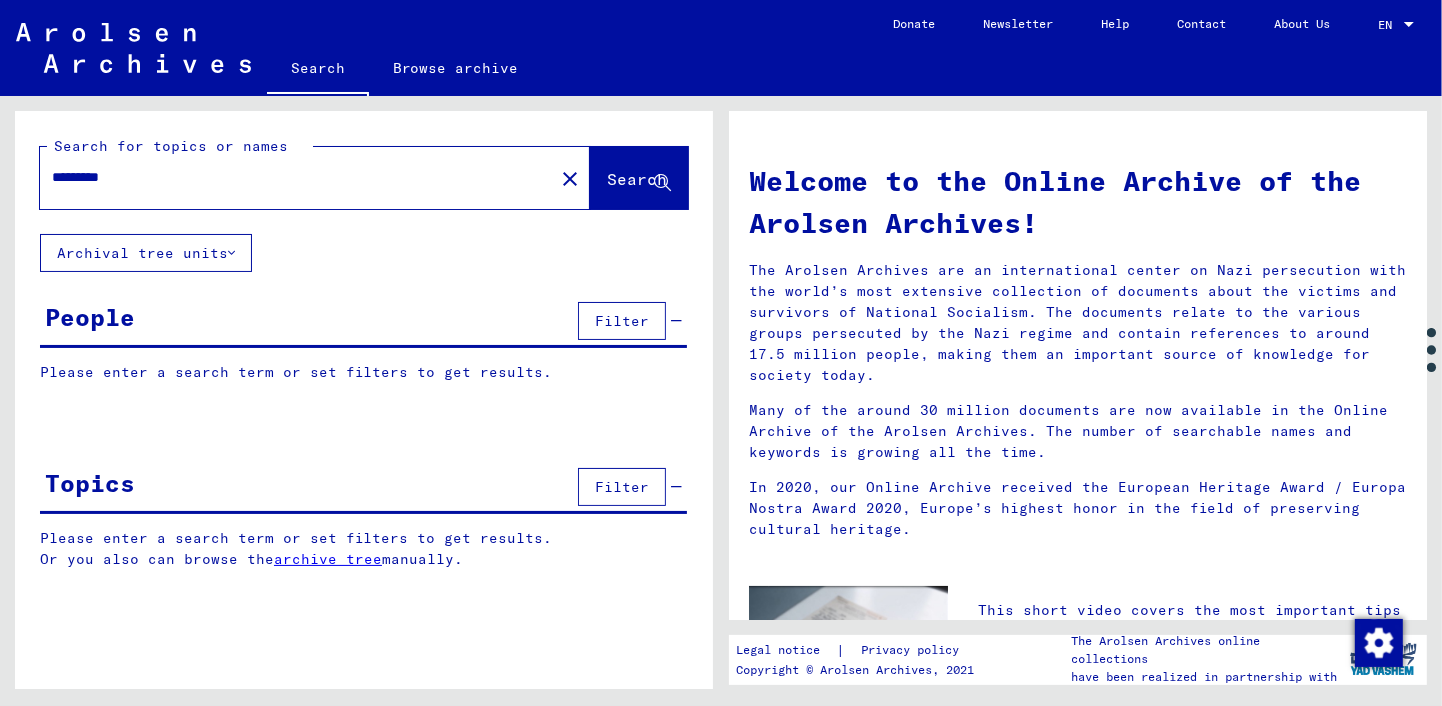 click on "*********" at bounding box center (291, 177) 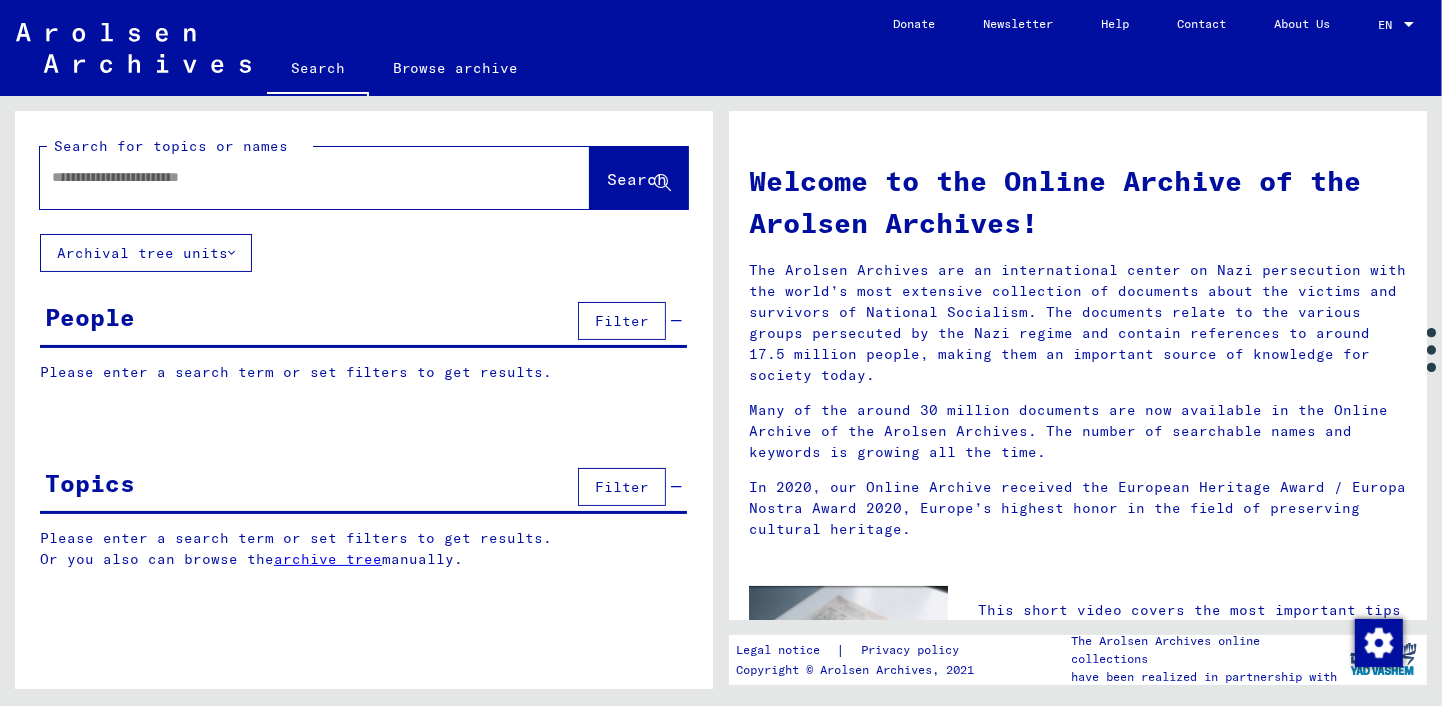 click at bounding box center [291, 177] 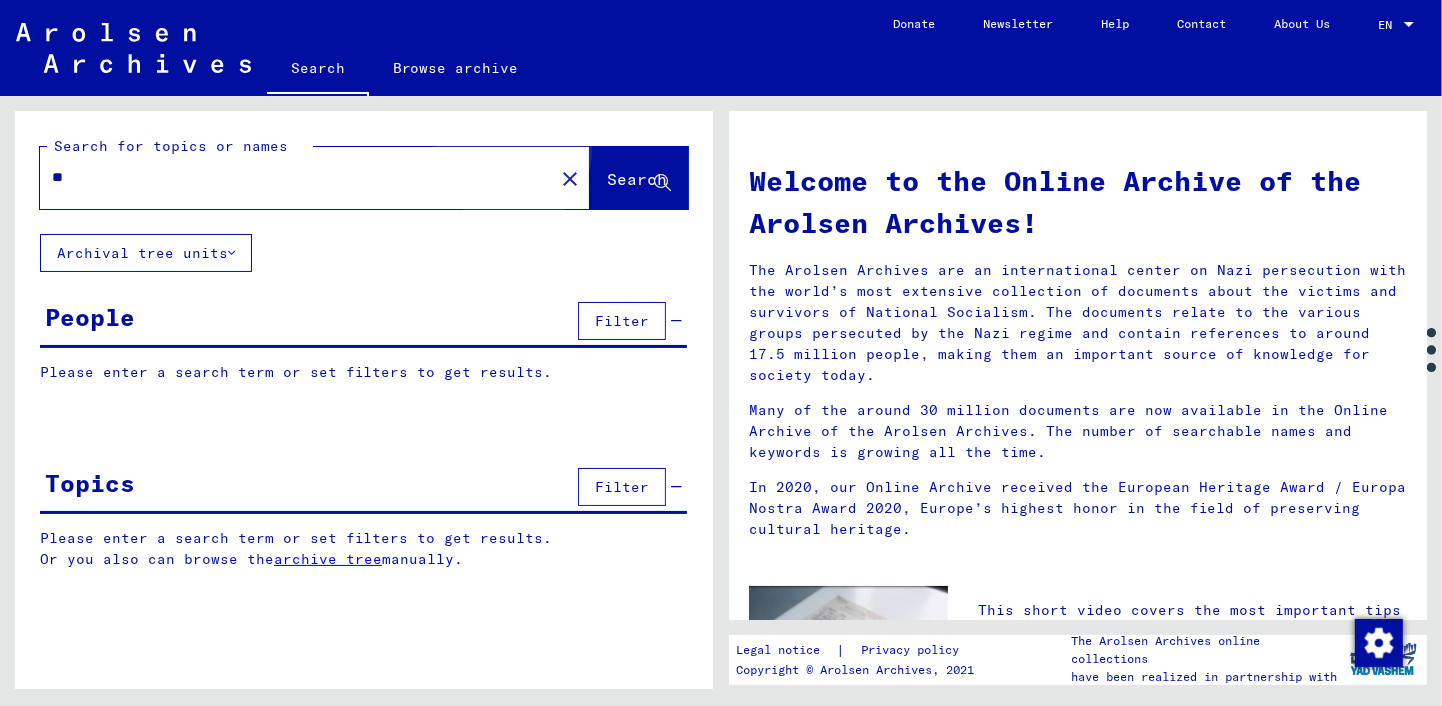 click on "Search" at bounding box center (637, 179) 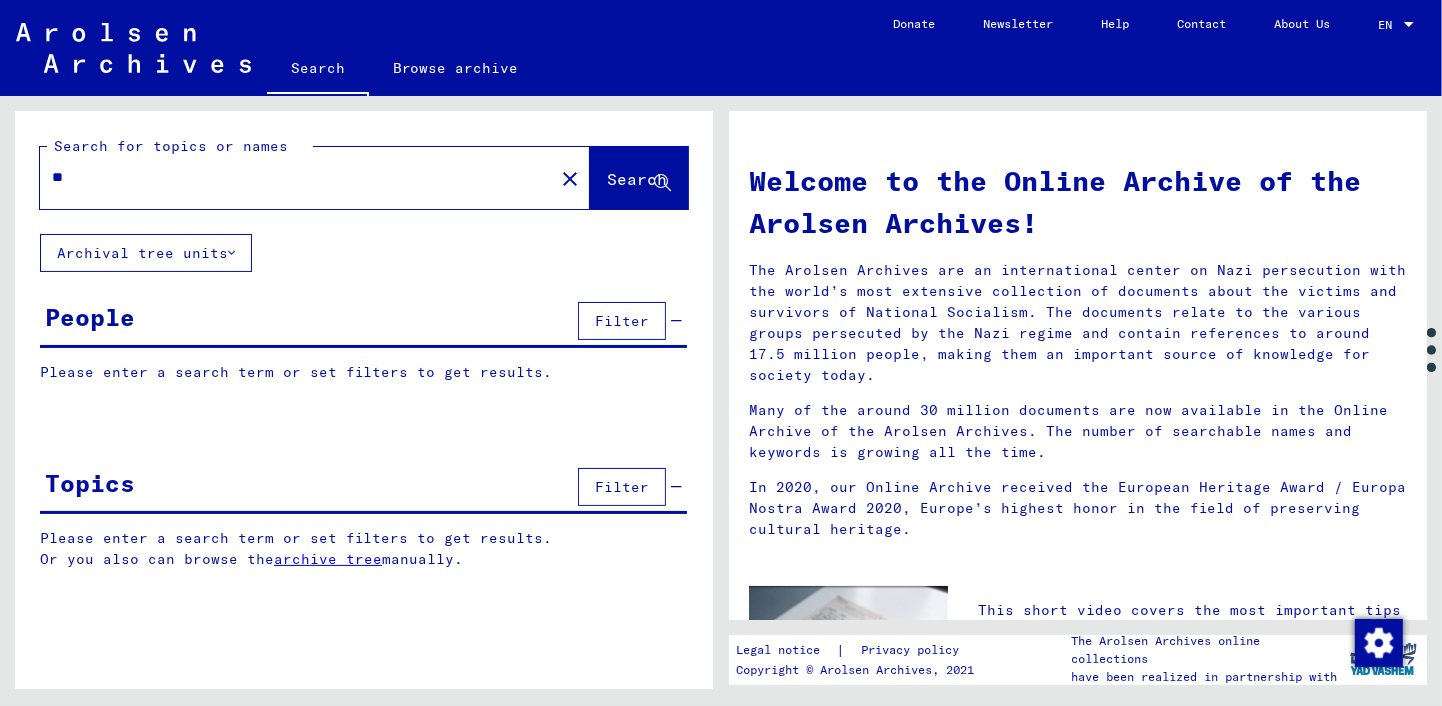 click on "**" at bounding box center [291, 177] 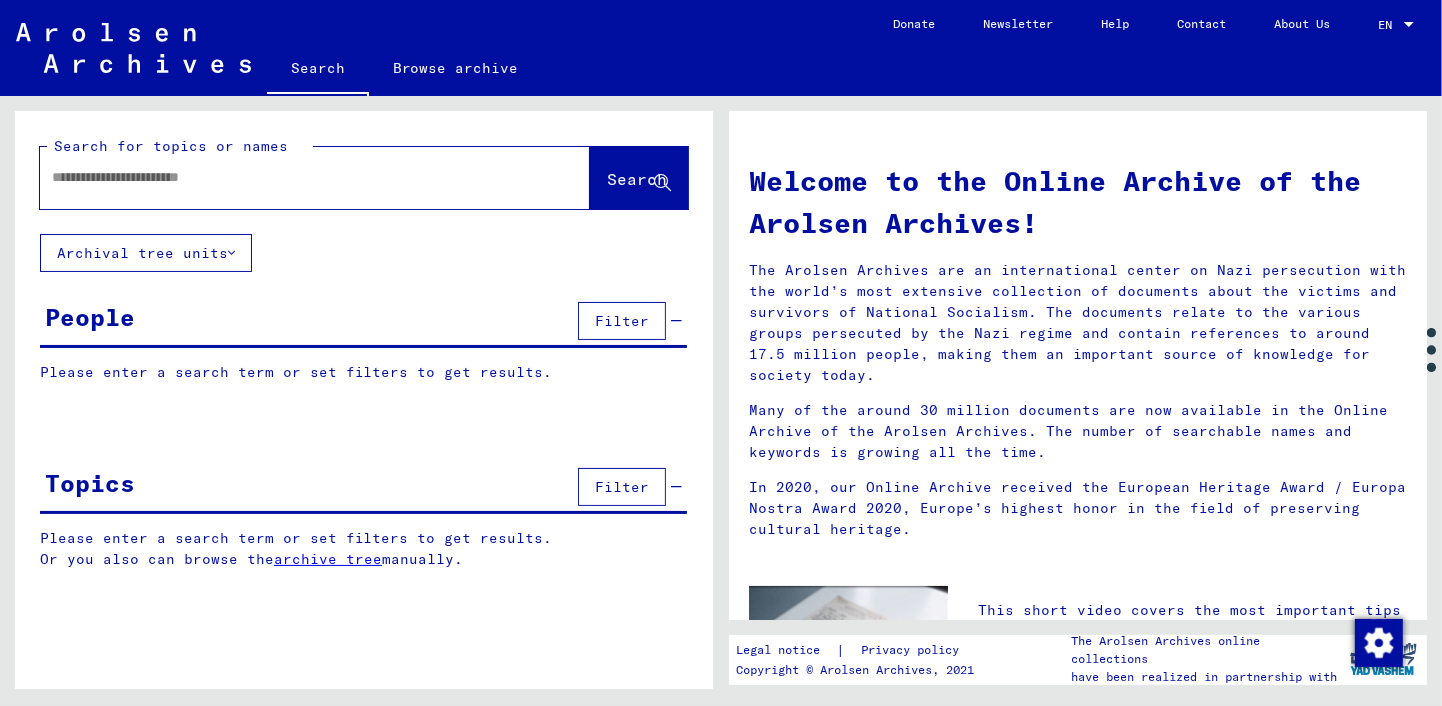 paste on "*********" 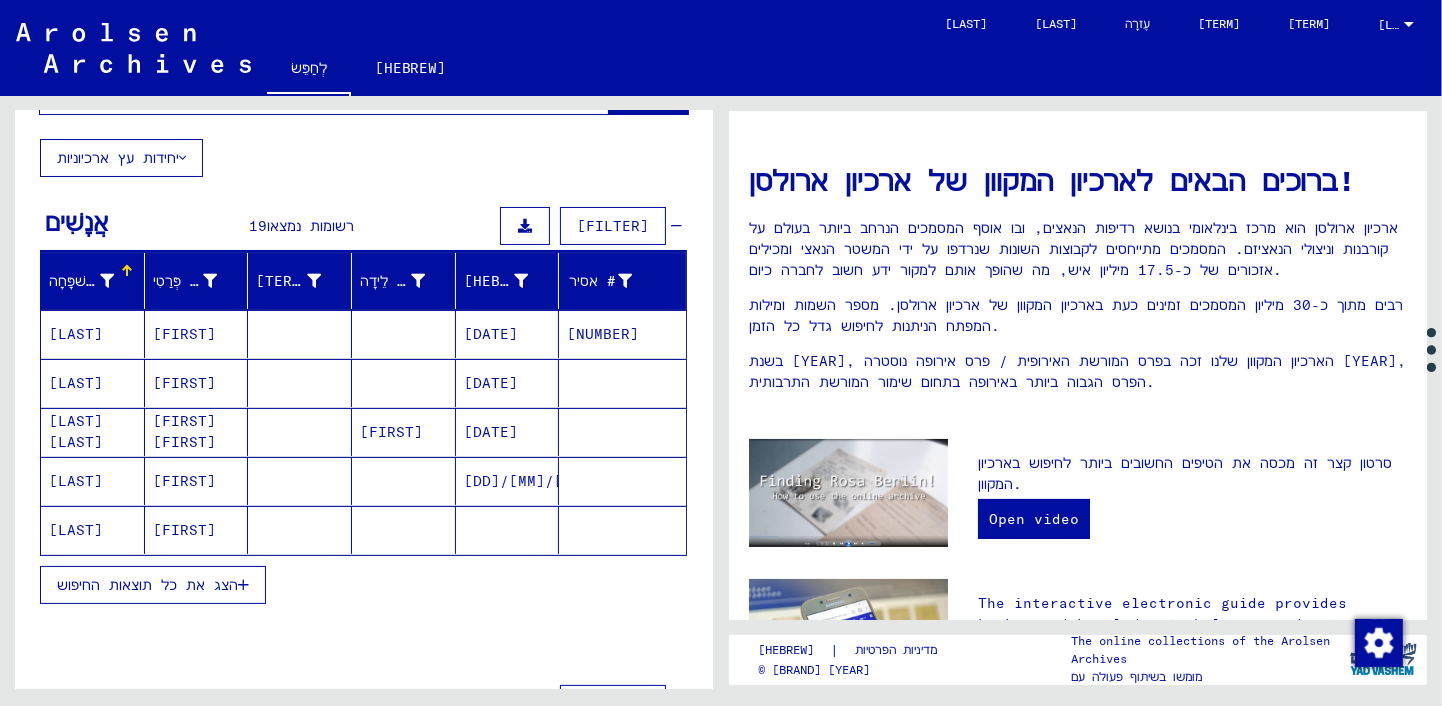 scroll, scrollTop: 174, scrollLeft: 0, axis: vertical 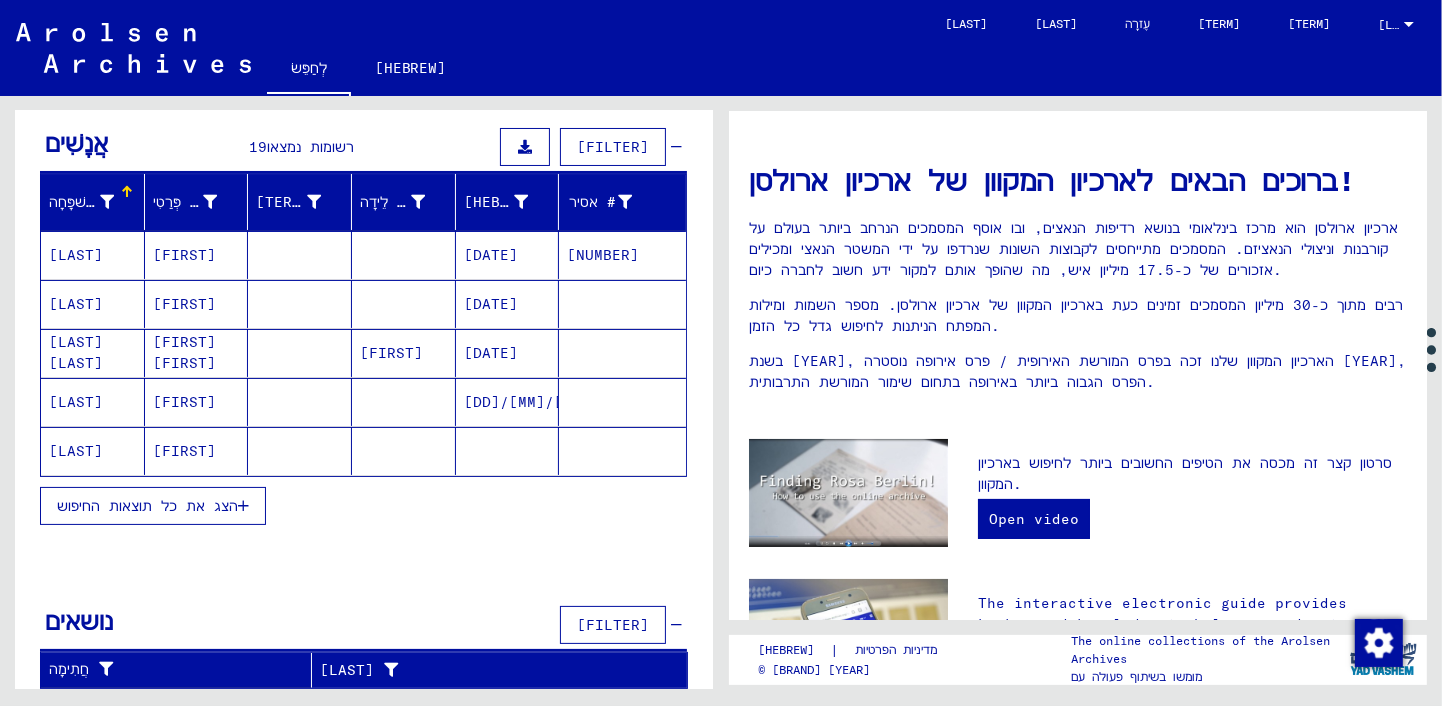 click on "הצג את כל תוצאות החיפוש" at bounding box center (147, 506) 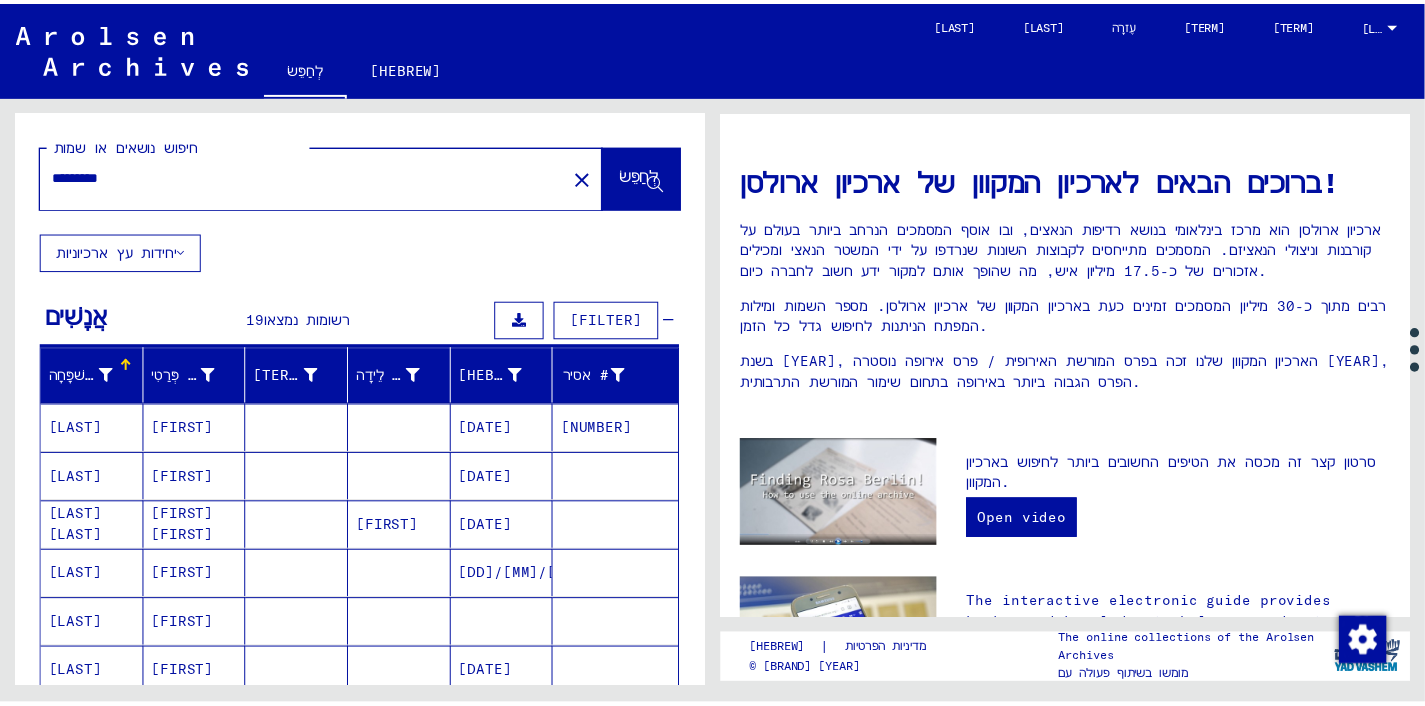 scroll, scrollTop: 0, scrollLeft: 0, axis: both 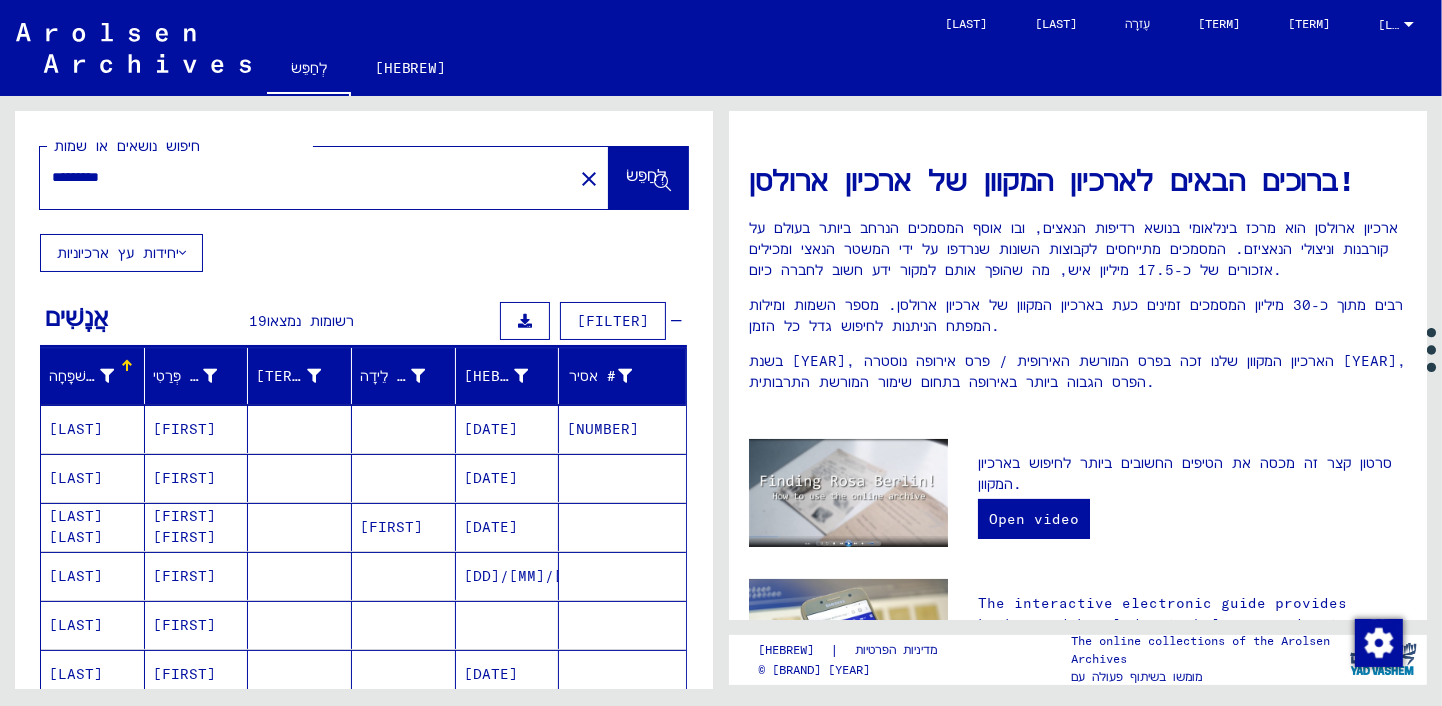 click on "*********" at bounding box center (300, 177) 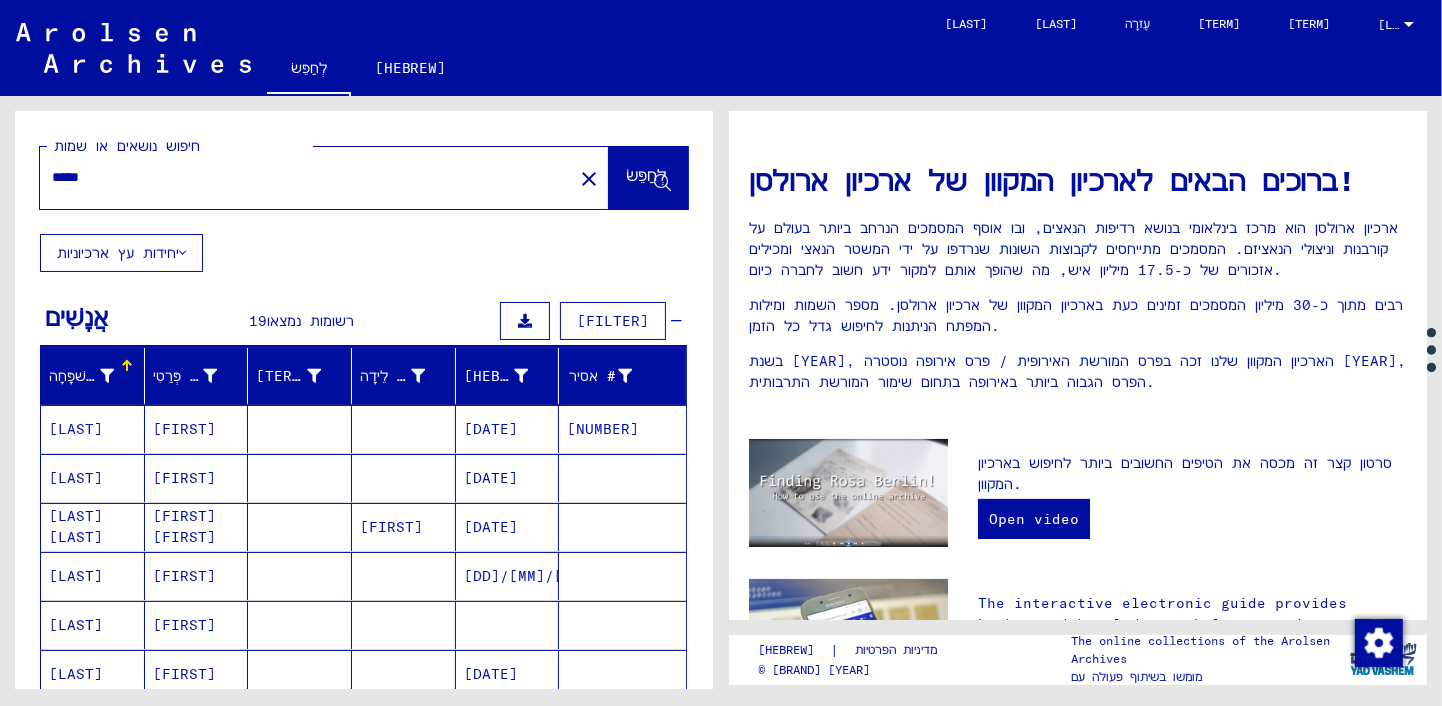 type on "*****" 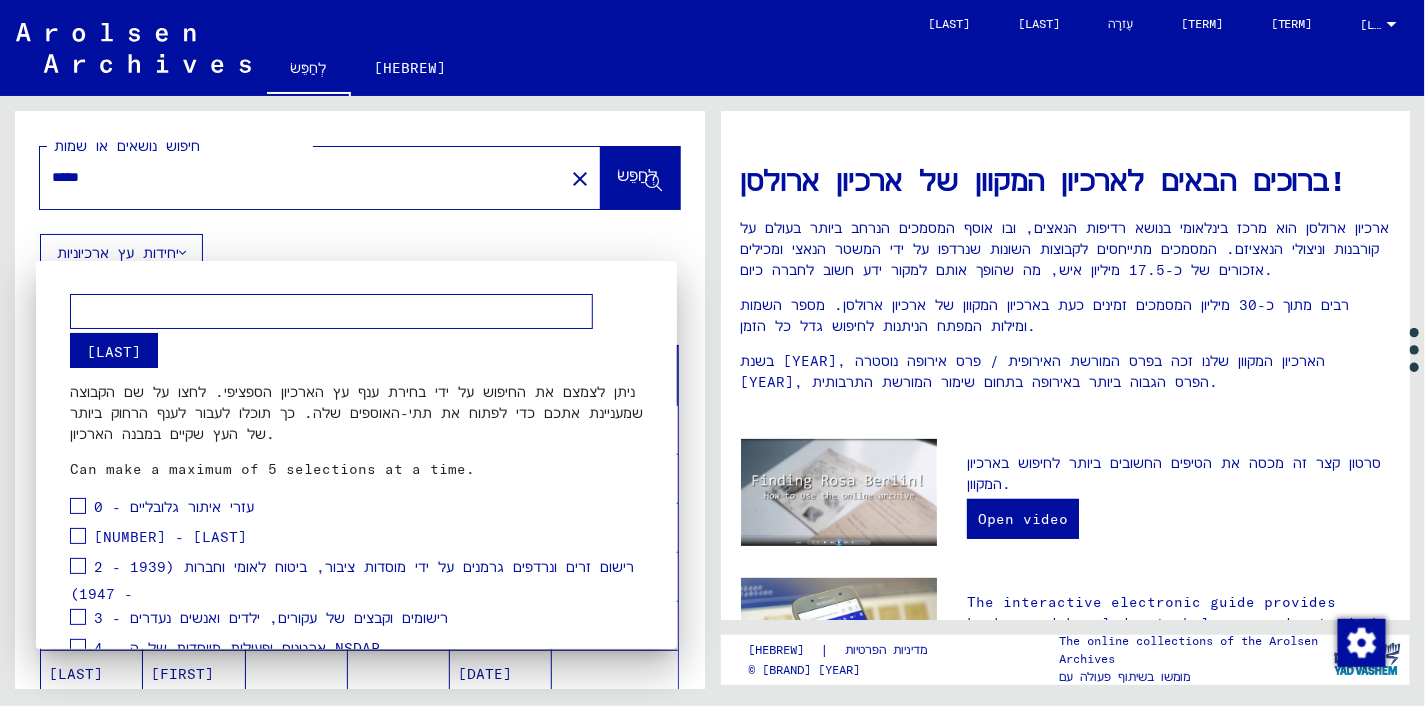 click at bounding box center (78, 536) 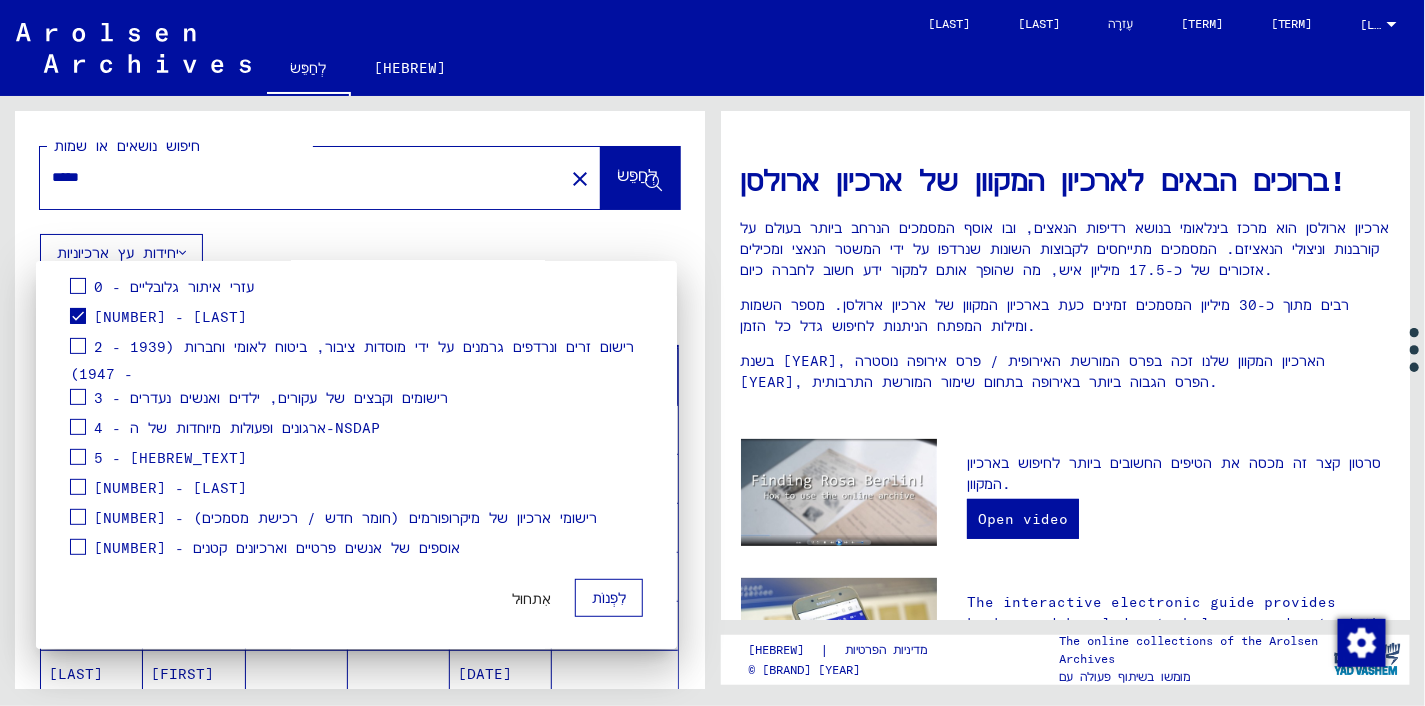 scroll, scrollTop: 221, scrollLeft: 0, axis: vertical 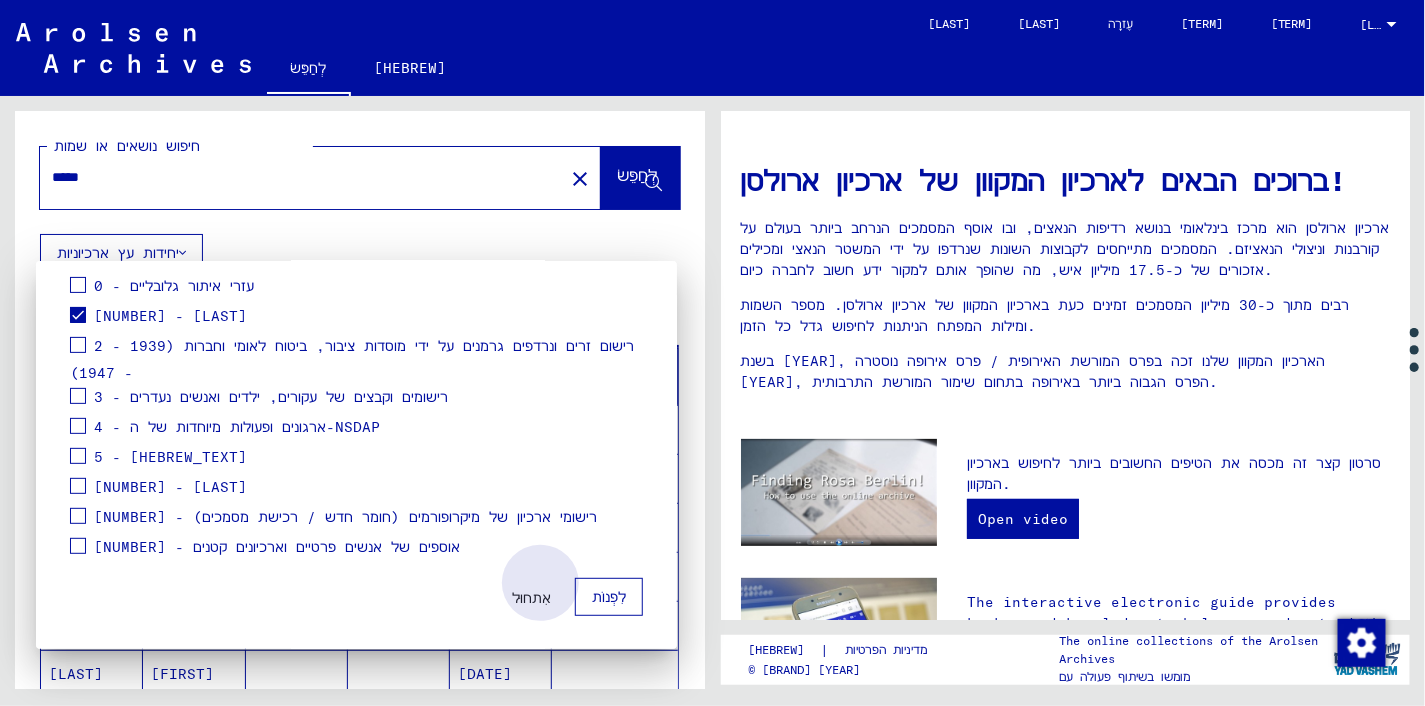 click on "לִפְנוֹת" at bounding box center [609, 597] 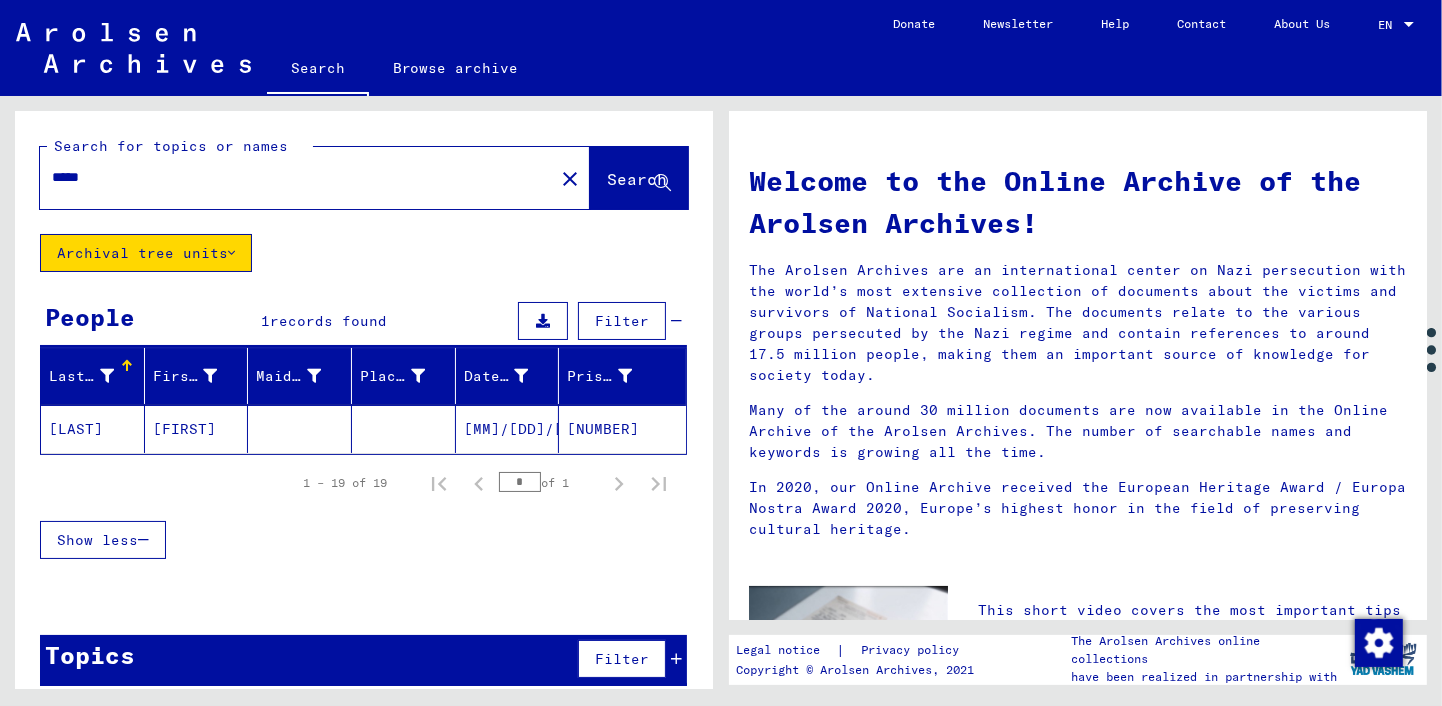 drag, startPoint x: 95, startPoint y: 182, endPoint x: 51, endPoint y: 180, distance: 44.04543 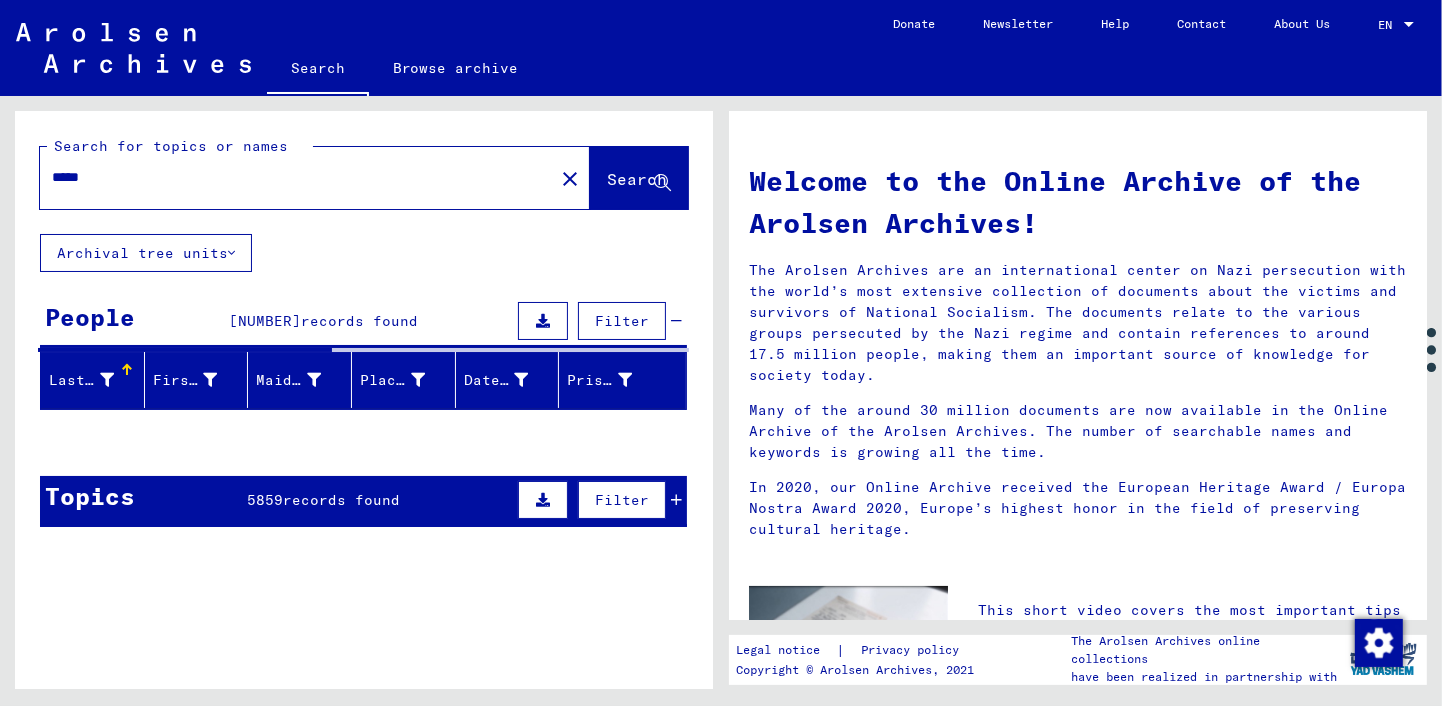 click at bounding box center (231, 253) 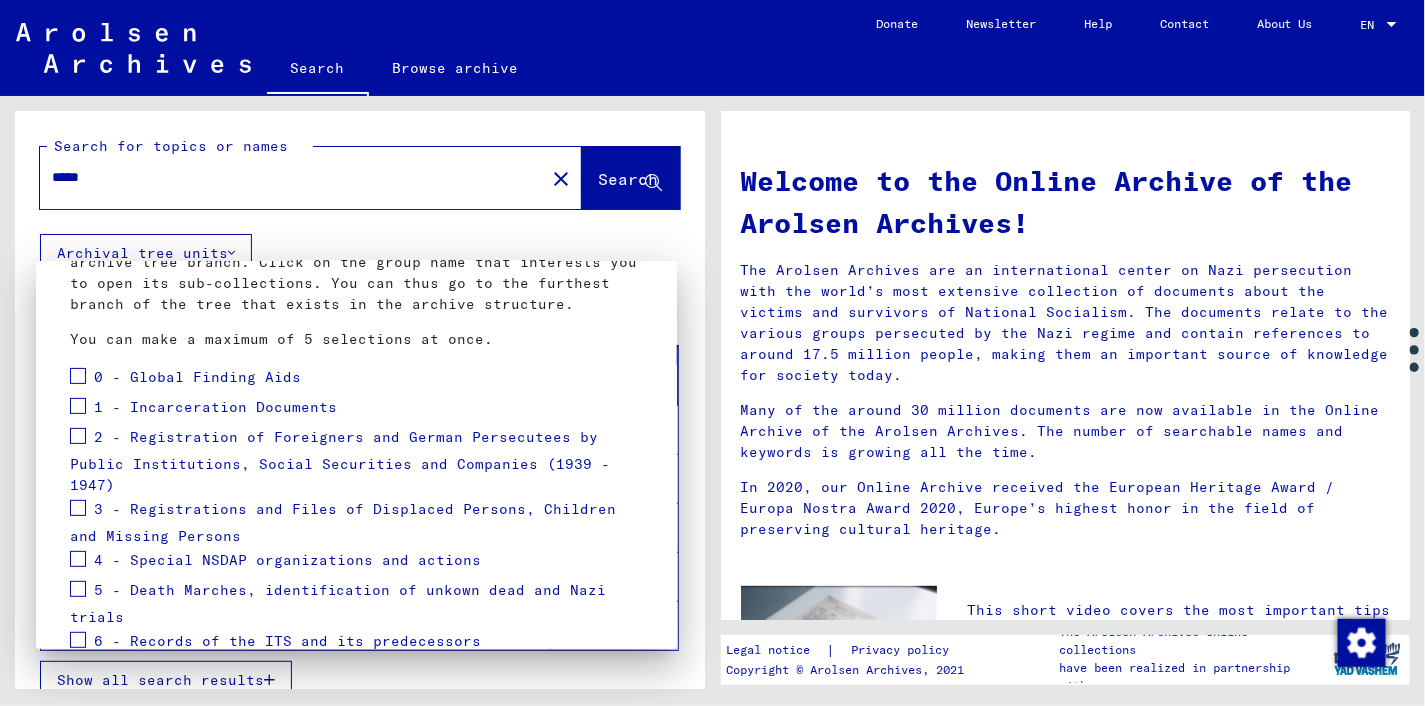 scroll, scrollTop: 157, scrollLeft: 0, axis: vertical 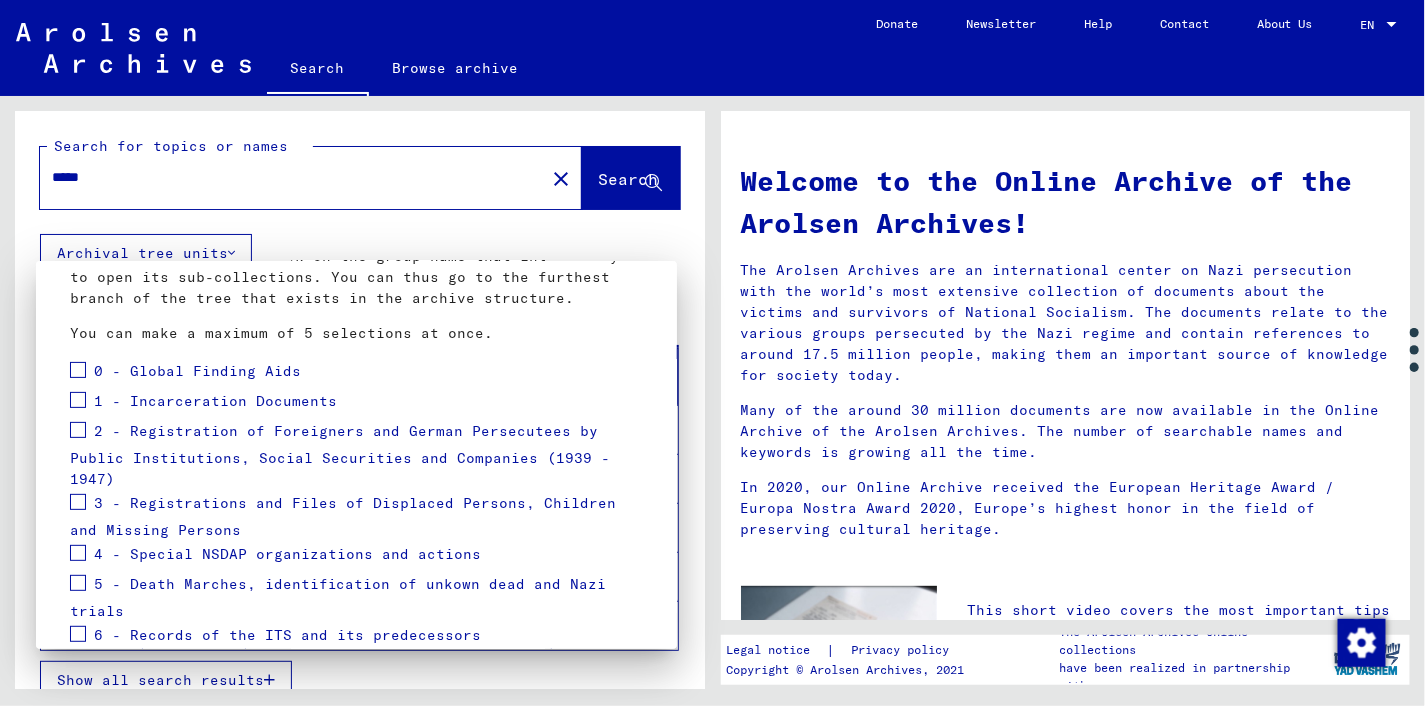 click at bounding box center [78, 400] 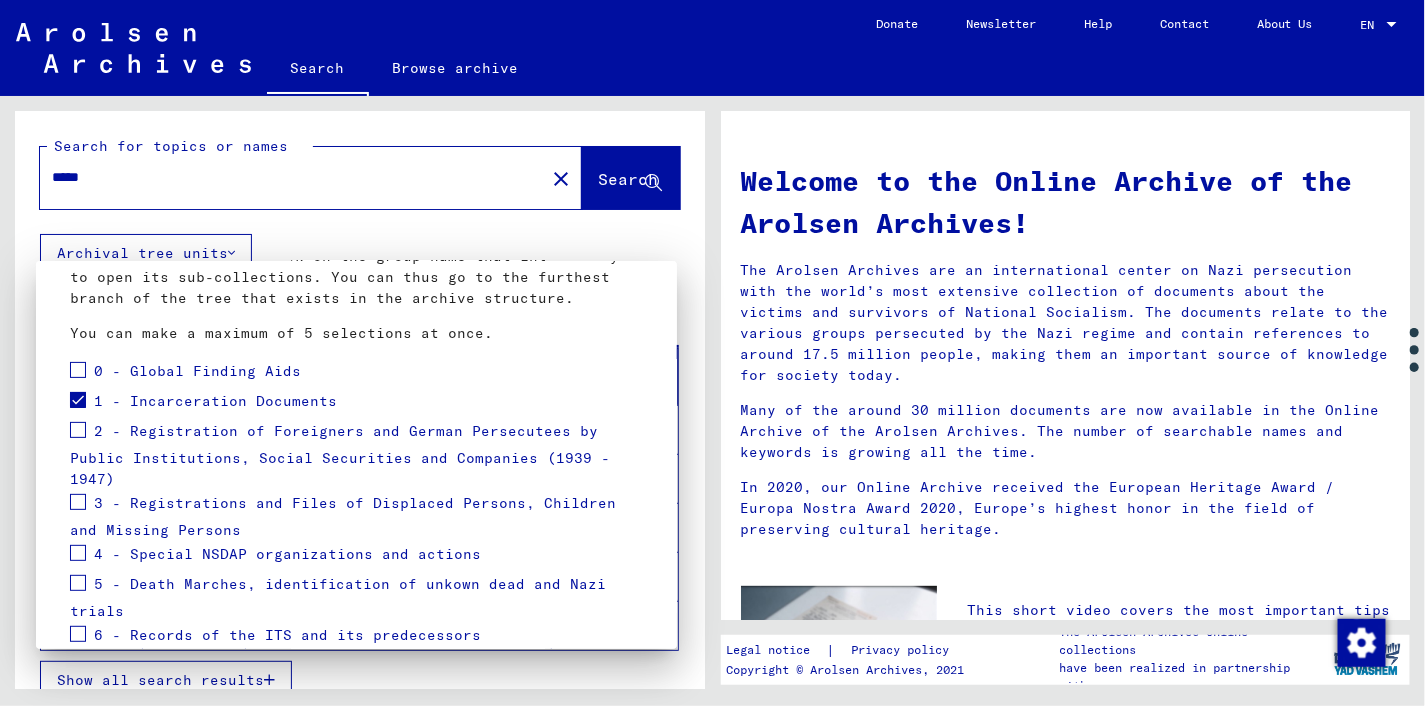 scroll, scrollTop: 325, scrollLeft: 0, axis: vertical 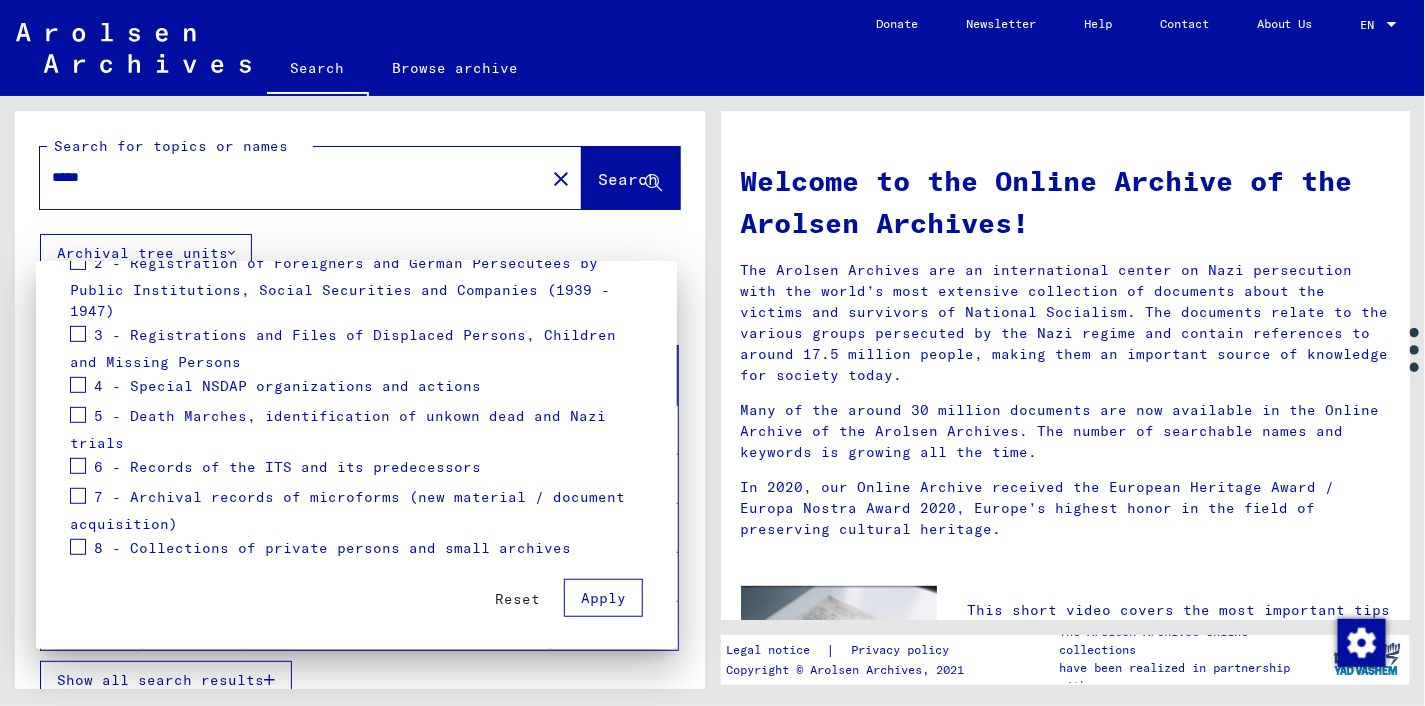 click on "Apply" at bounding box center (603, 598) 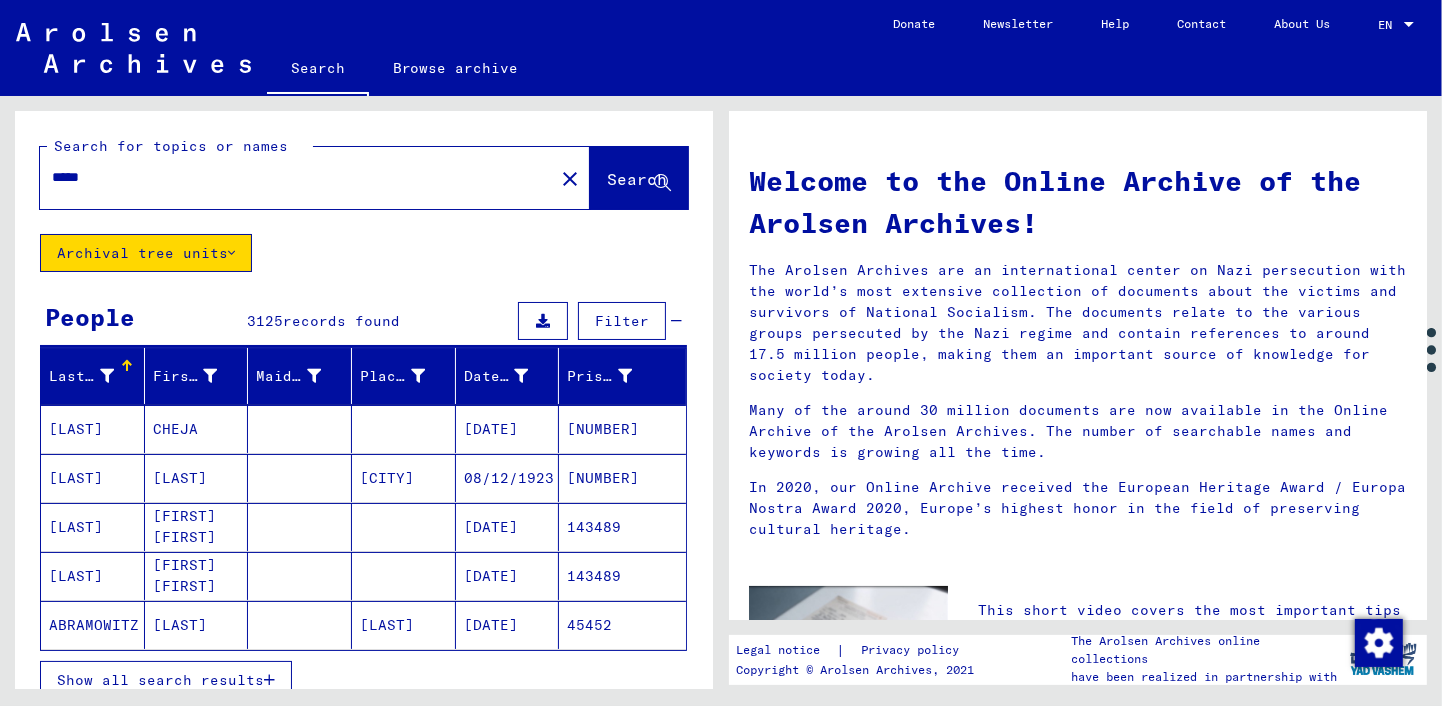 click at bounding box center [231, 253] 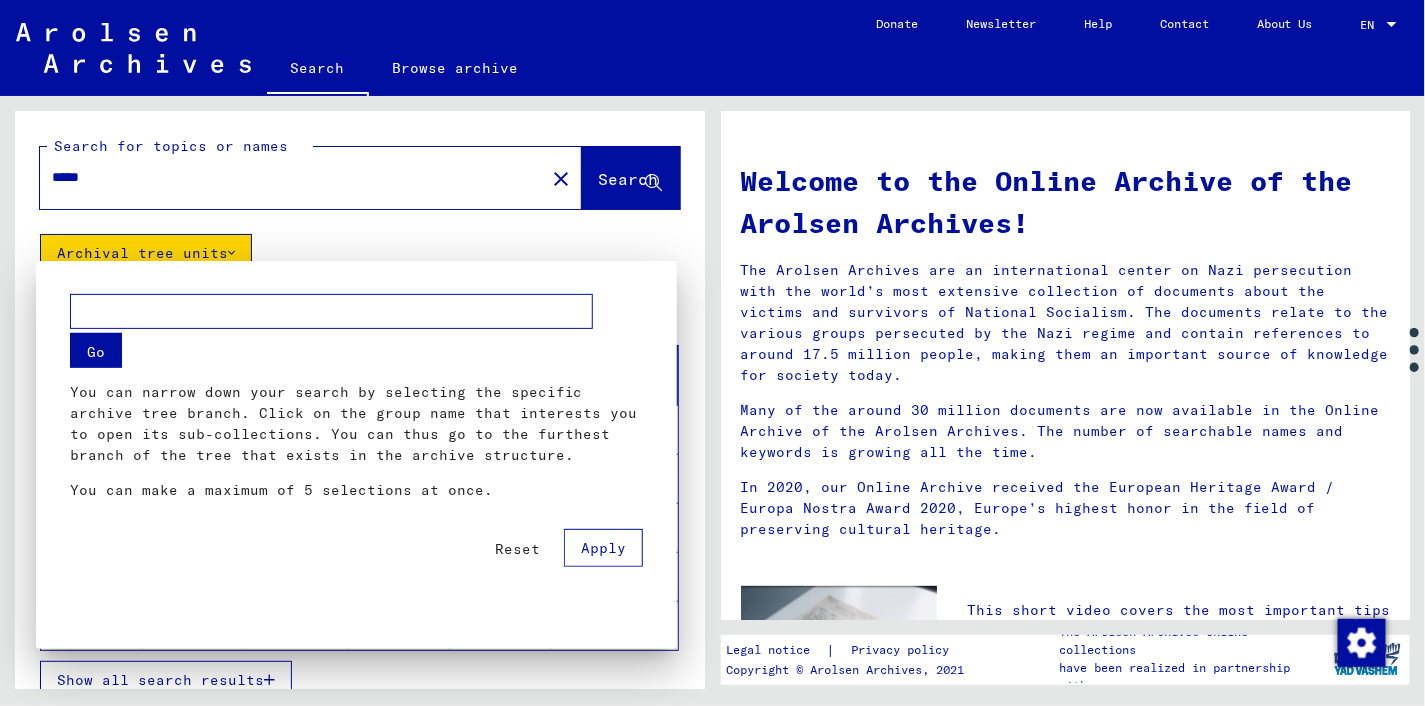 click at bounding box center [331, 311] 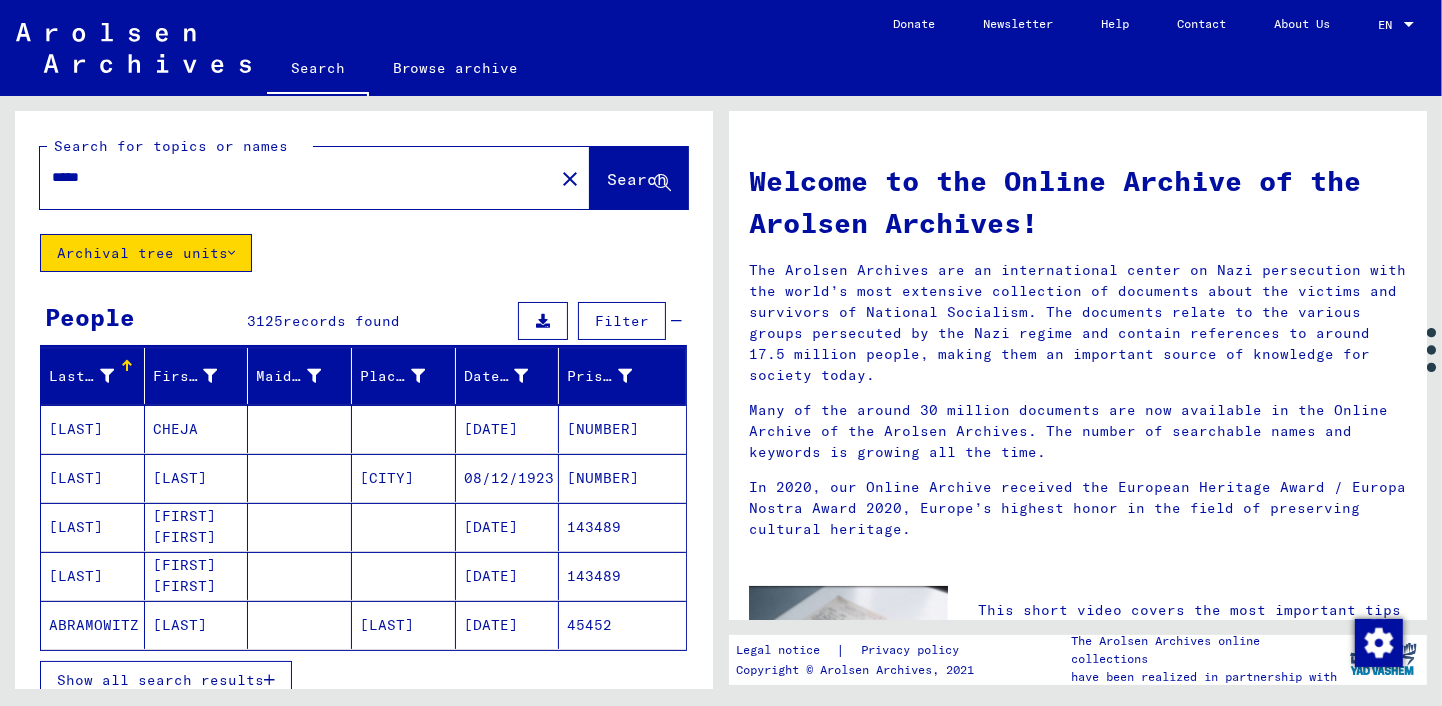 click on "Archival tree units" at bounding box center [146, 253] 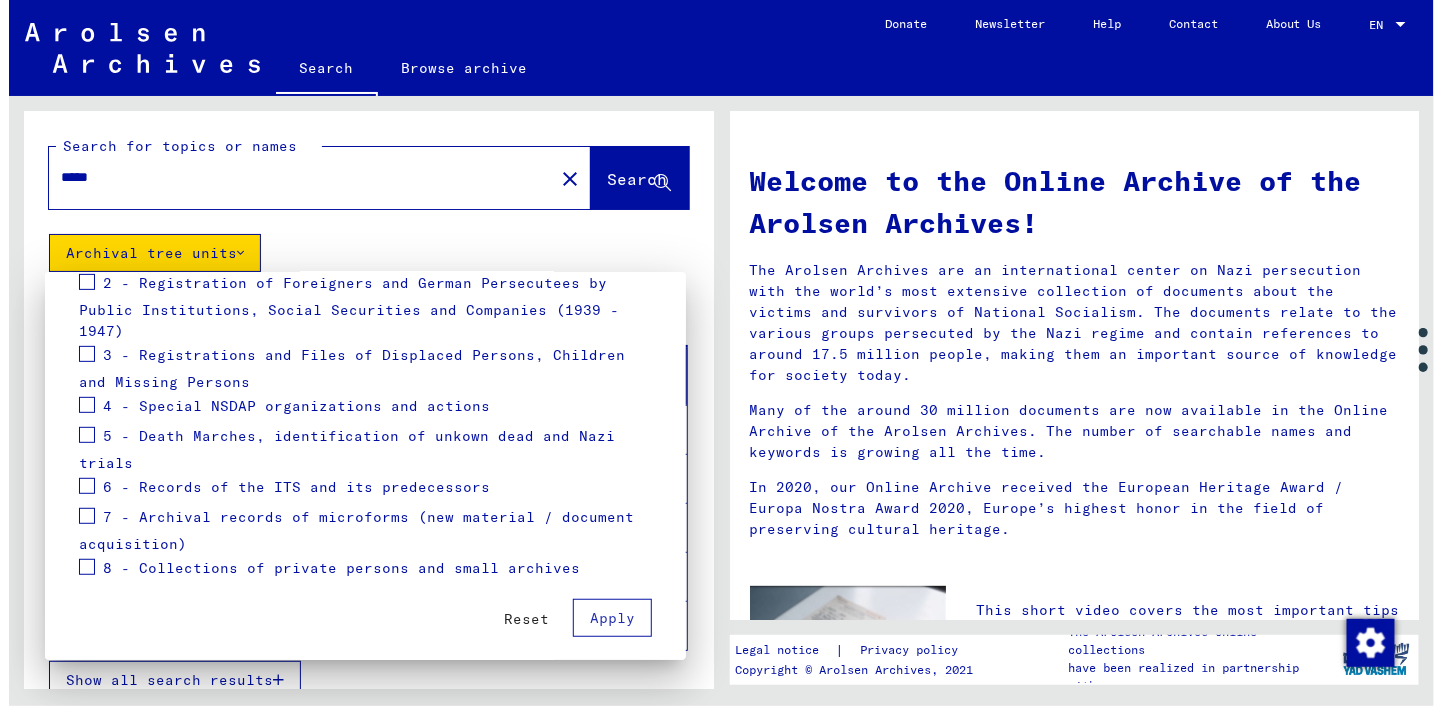 scroll, scrollTop: 326, scrollLeft: 0, axis: vertical 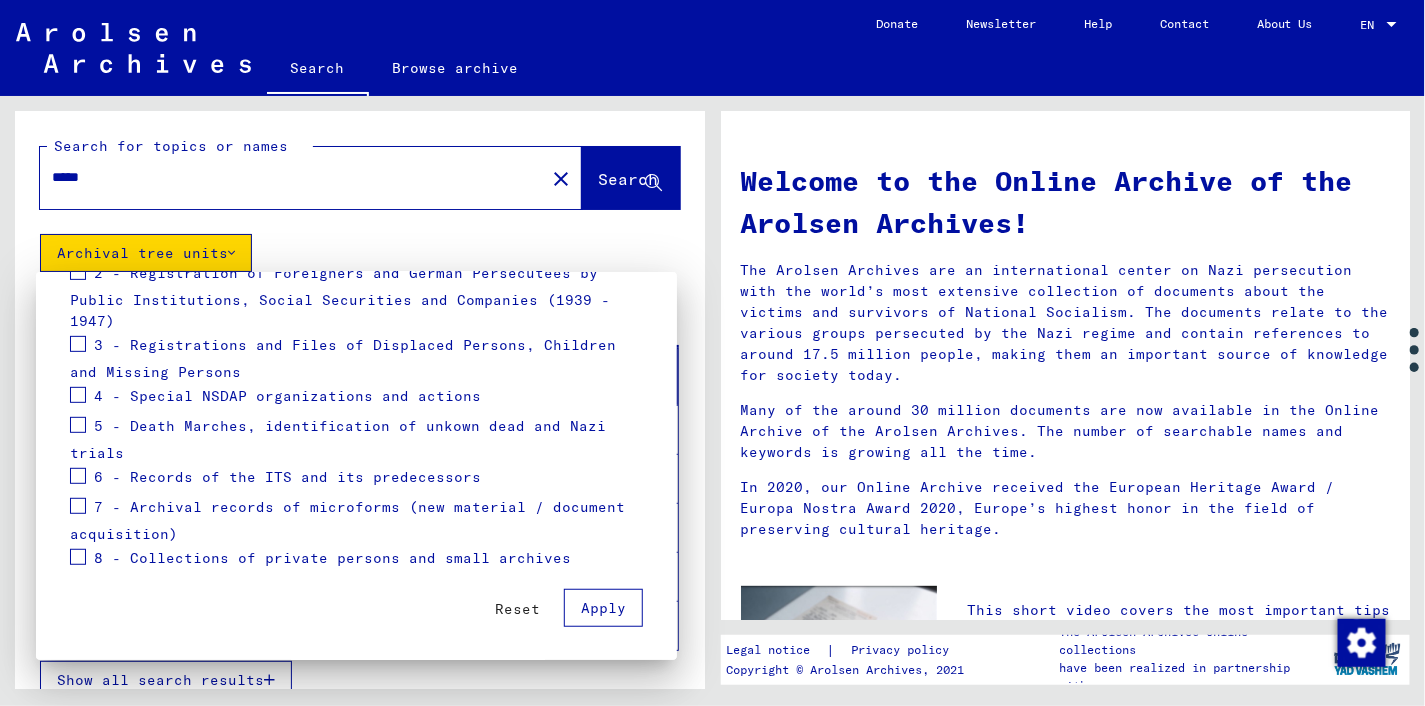 click on "Apply" at bounding box center [603, 608] 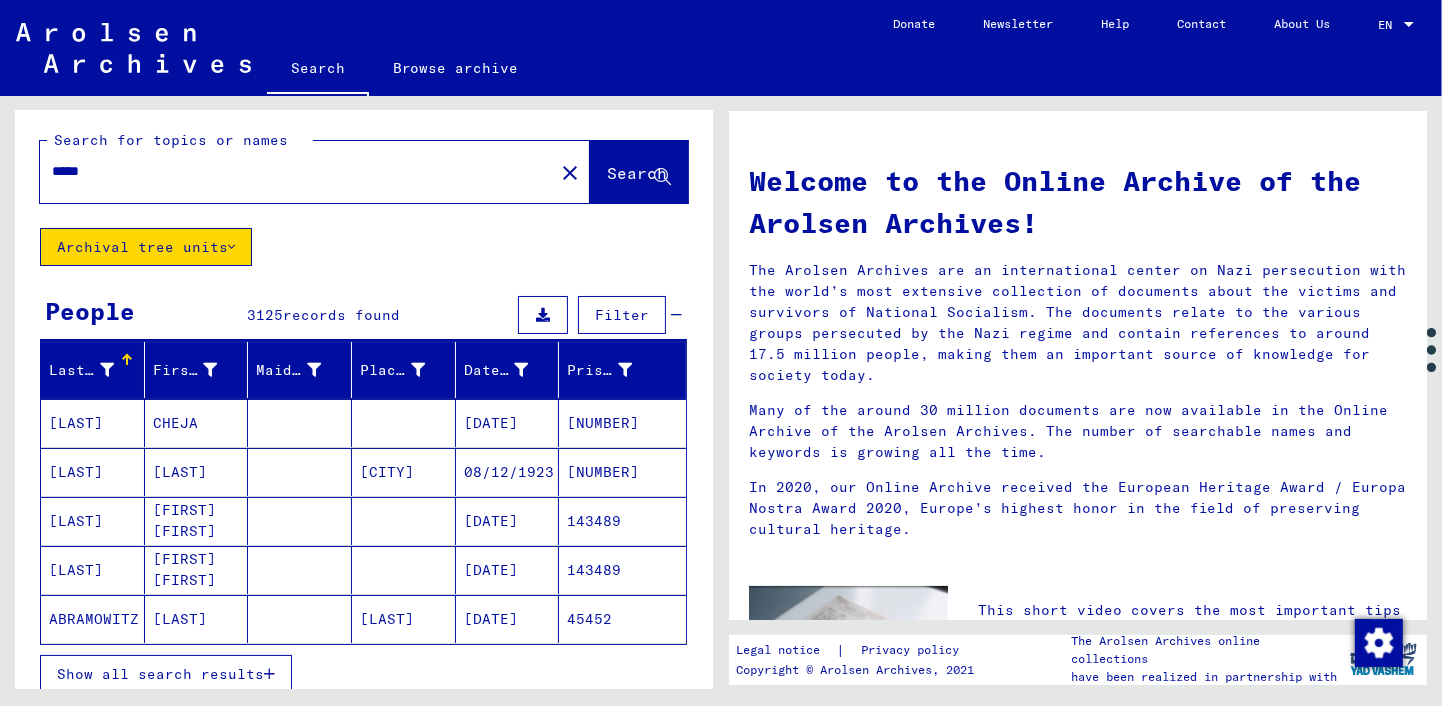 scroll, scrollTop: 0, scrollLeft: 0, axis: both 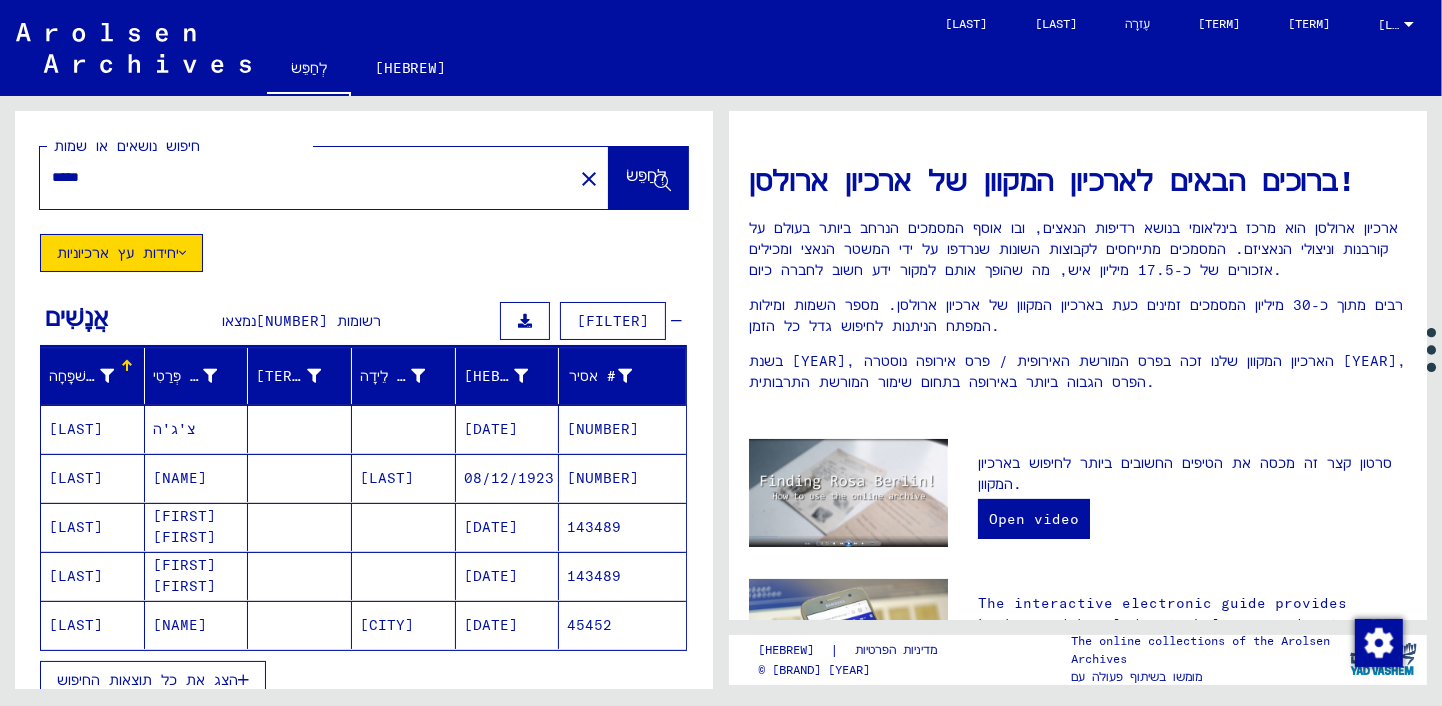 click on "[FILTER]" at bounding box center [613, 321] 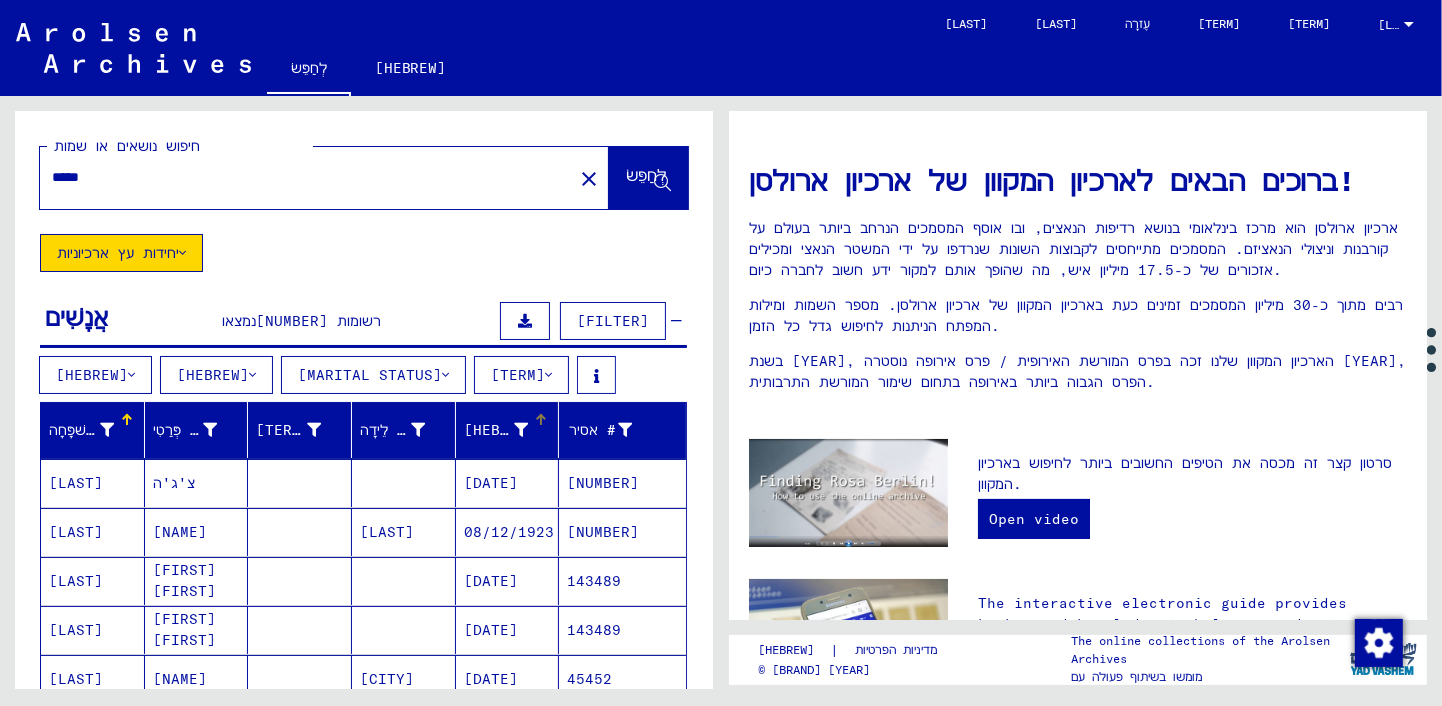 click on "[HEBREW_TEXT]" at bounding box center (522, 430) 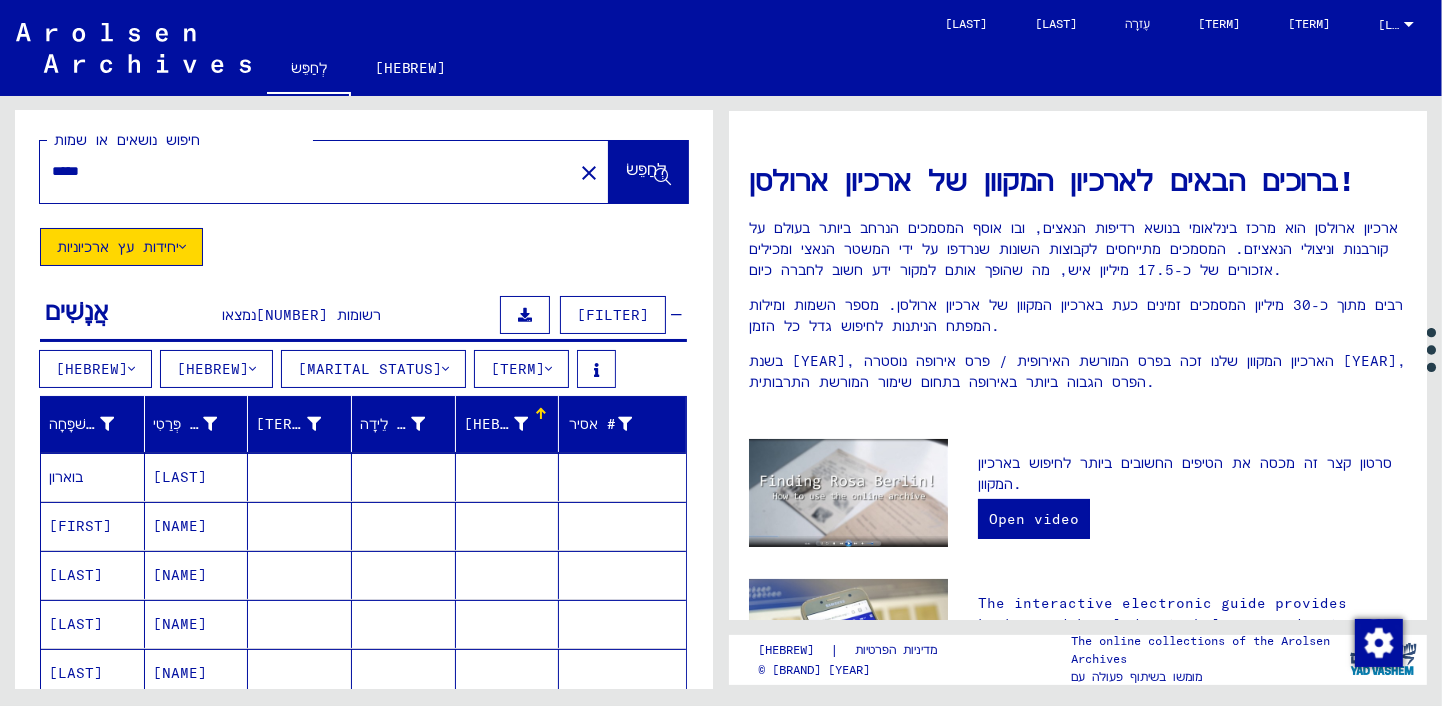 scroll, scrollTop: 0, scrollLeft: 0, axis: both 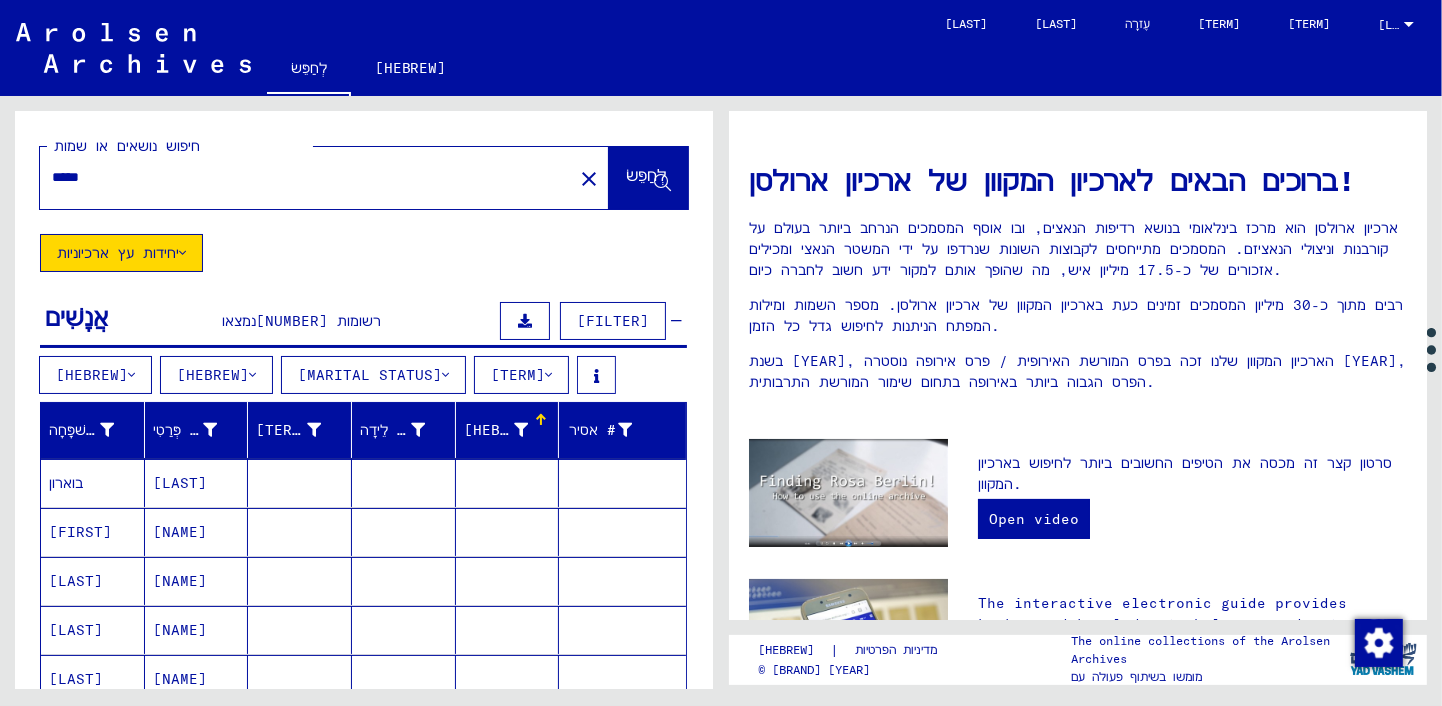 click at bounding box center (508, 483) 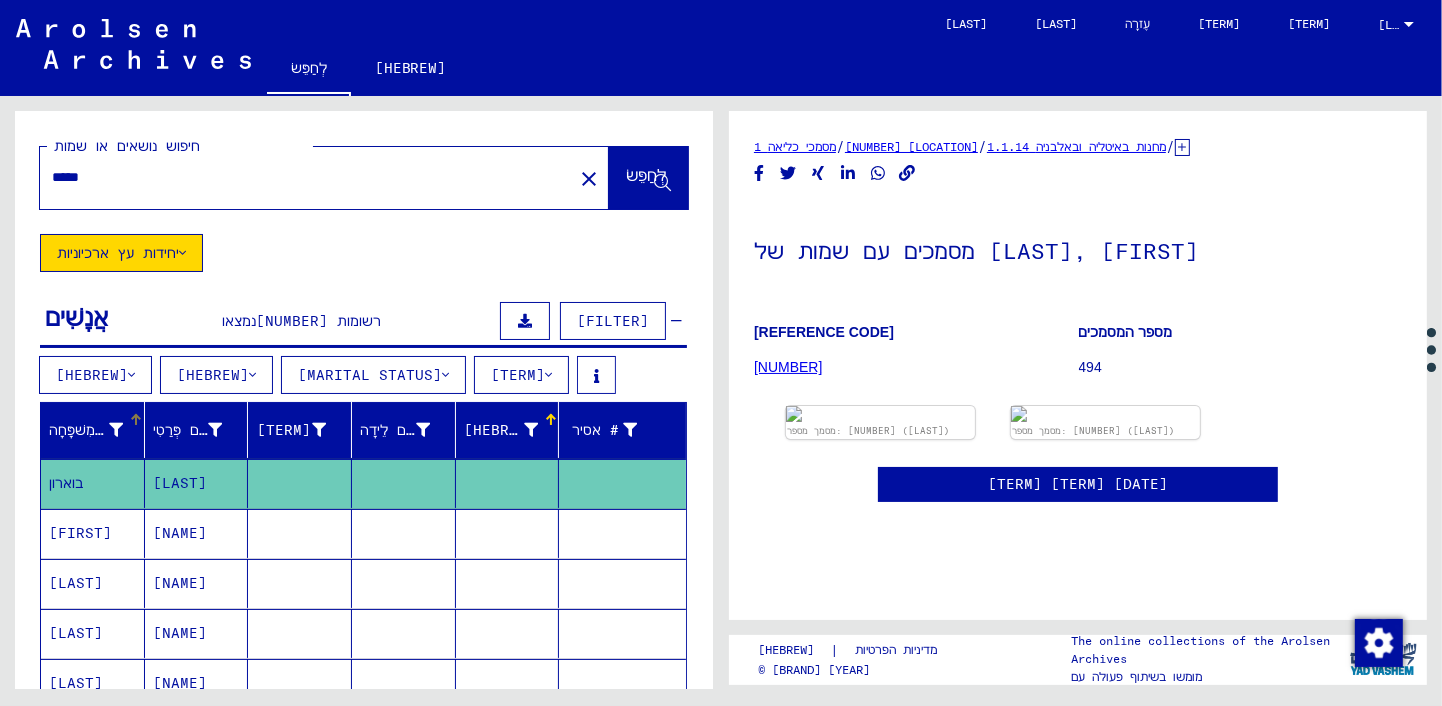 click on "שֵׁם מִשׁפָּחָה" at bounding box center [86, 430] 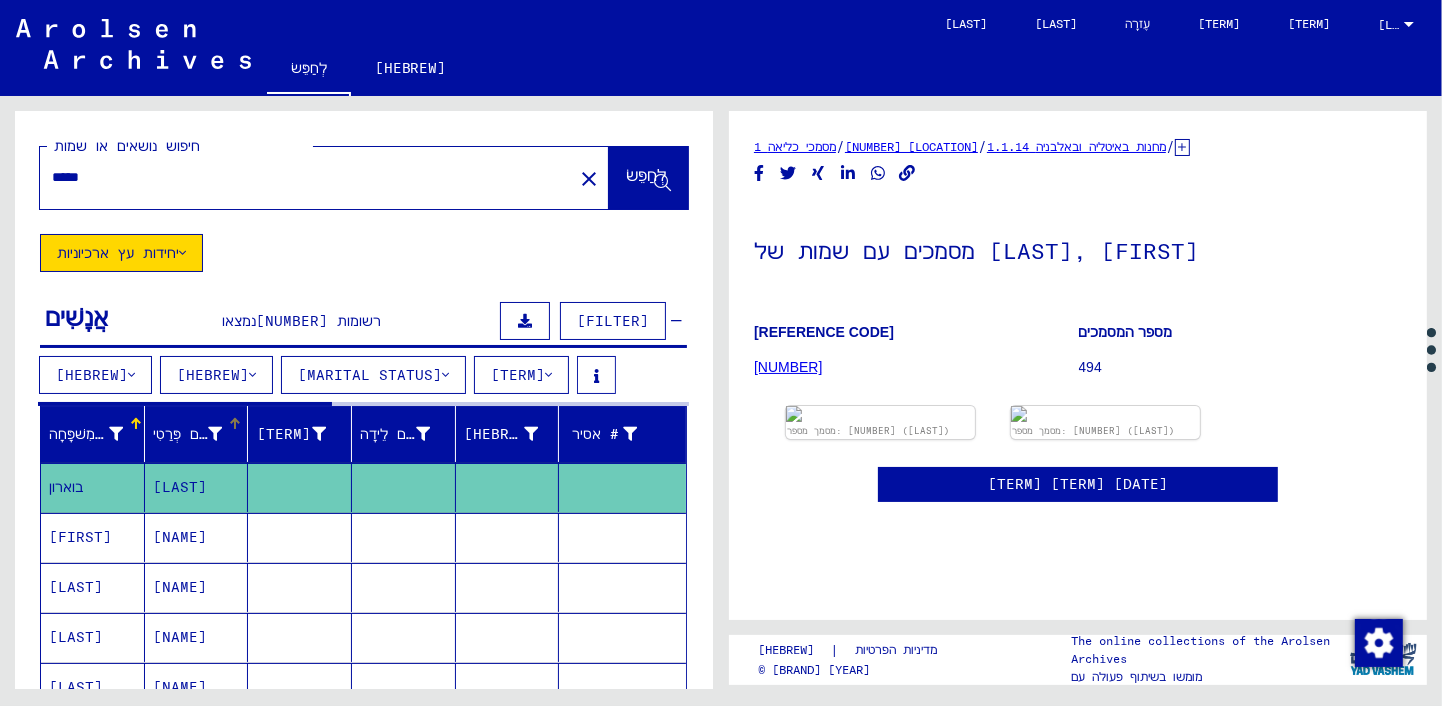 click on "שֵׁם פְּרַטִי" at bounding box center (181, 434) 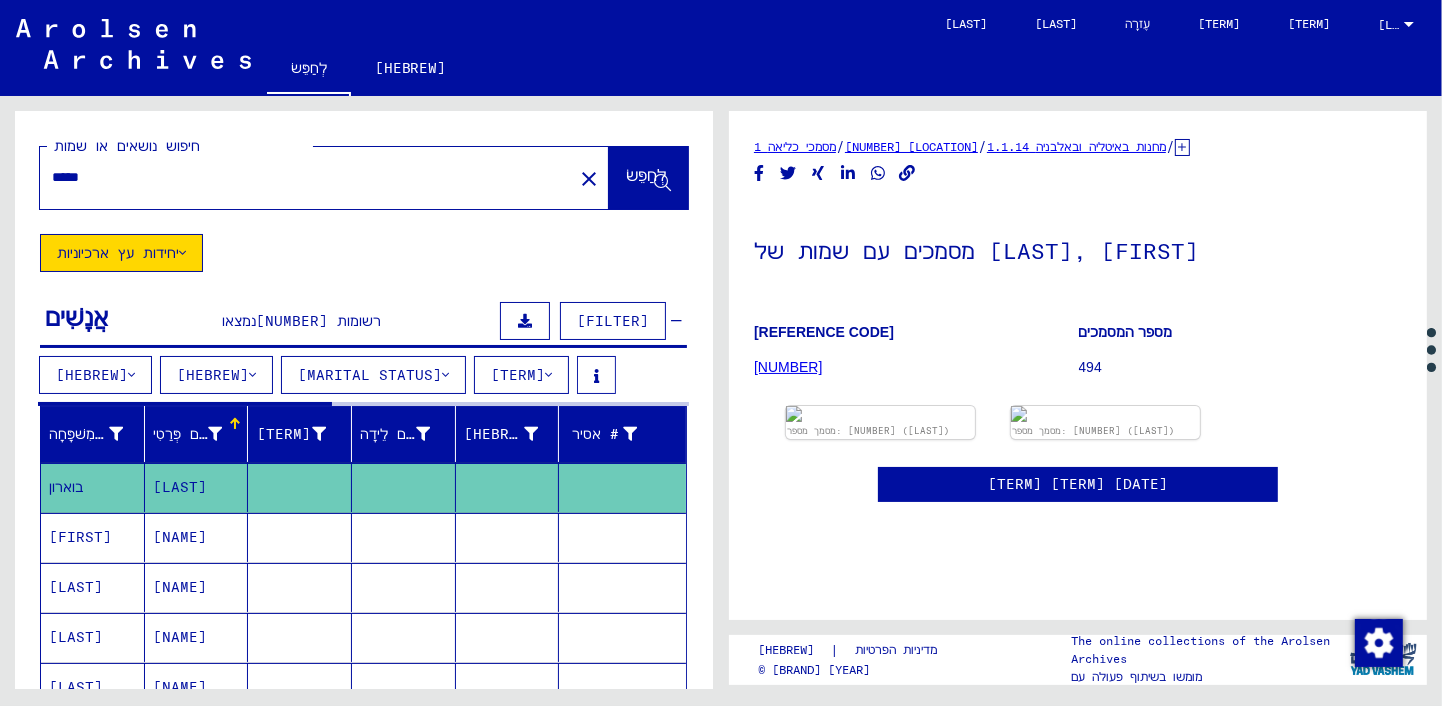 click on "שֵׁם פְּרַטִי" at bounding box center [181, 434] 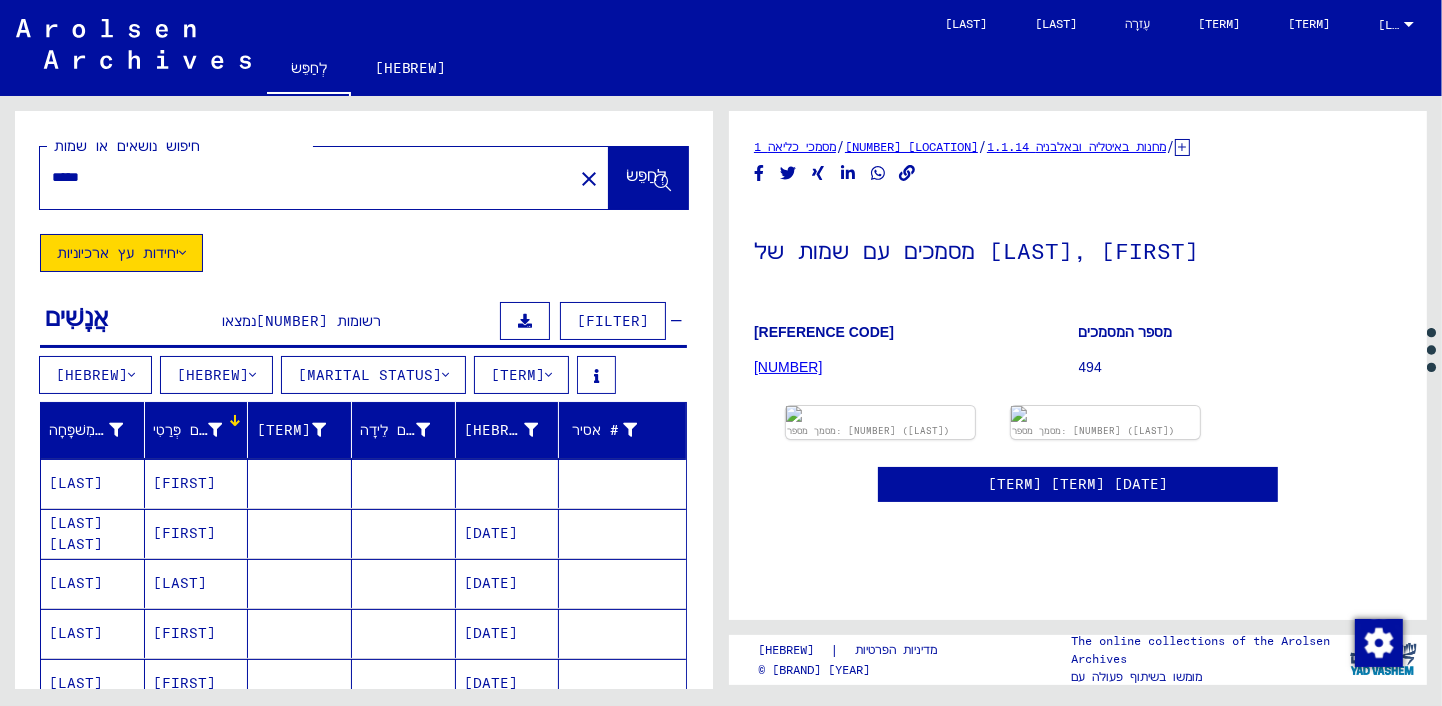 click on "שֵׁם פְּרַטִי" at bounding box center (200, 430) 